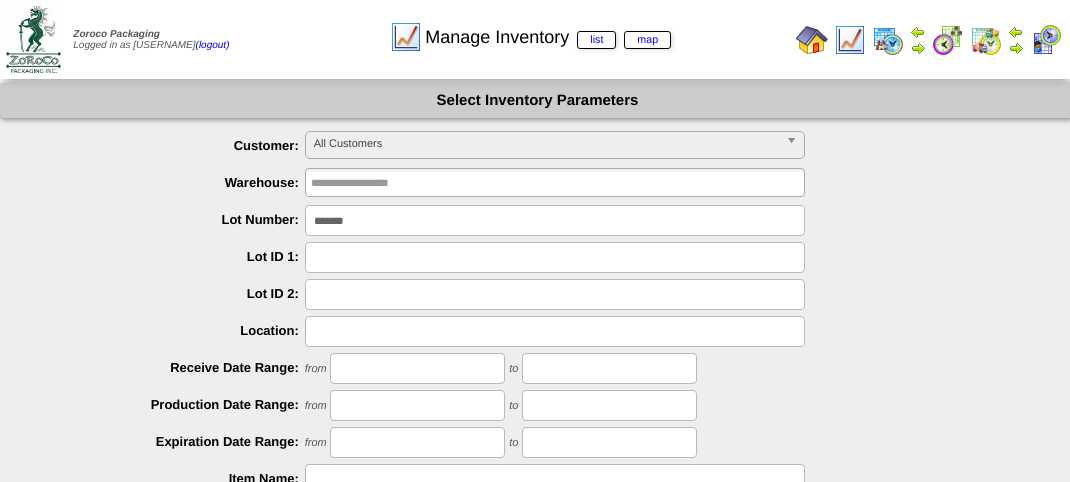 scroll, scrollTop: 0, scrollLeft: 0, axis: both 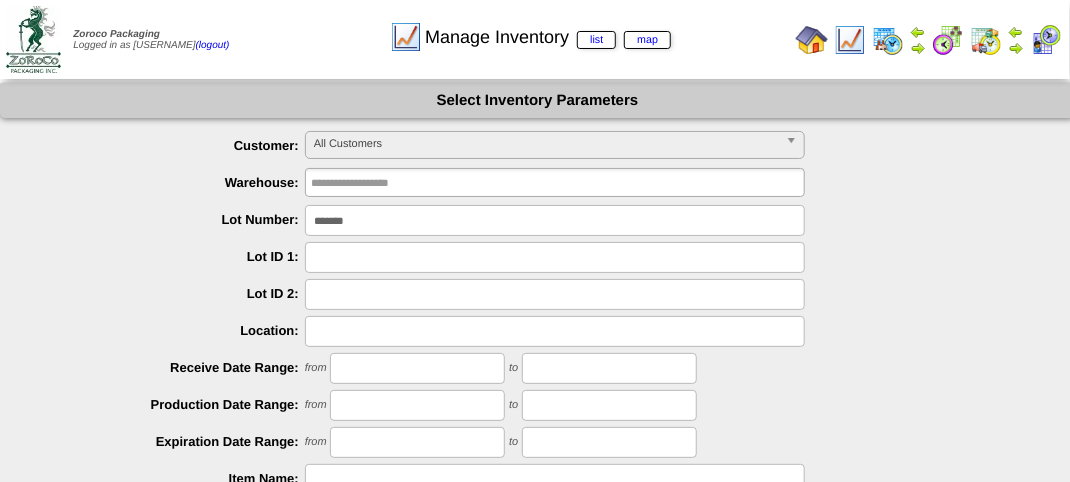 click on "*******" at bounding box center (555, 220) 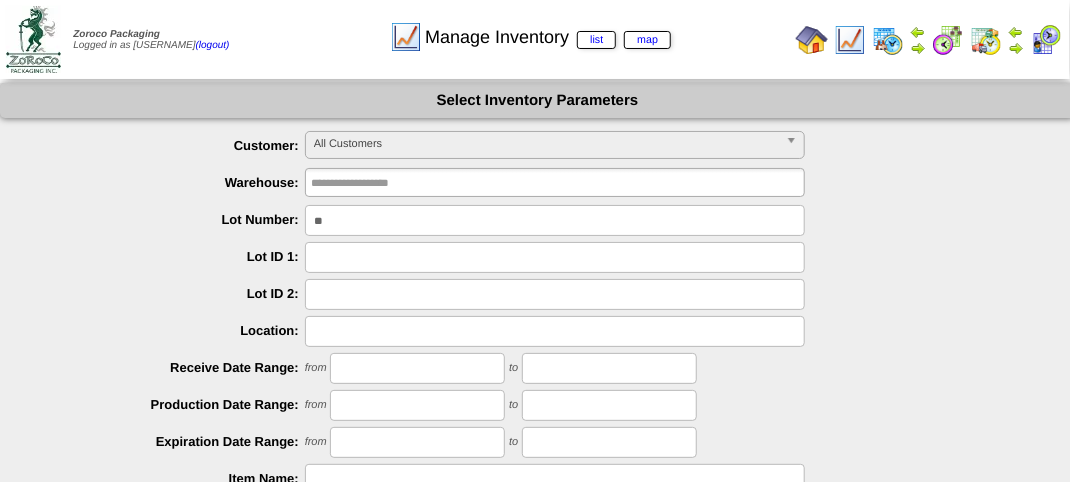 type on "*" 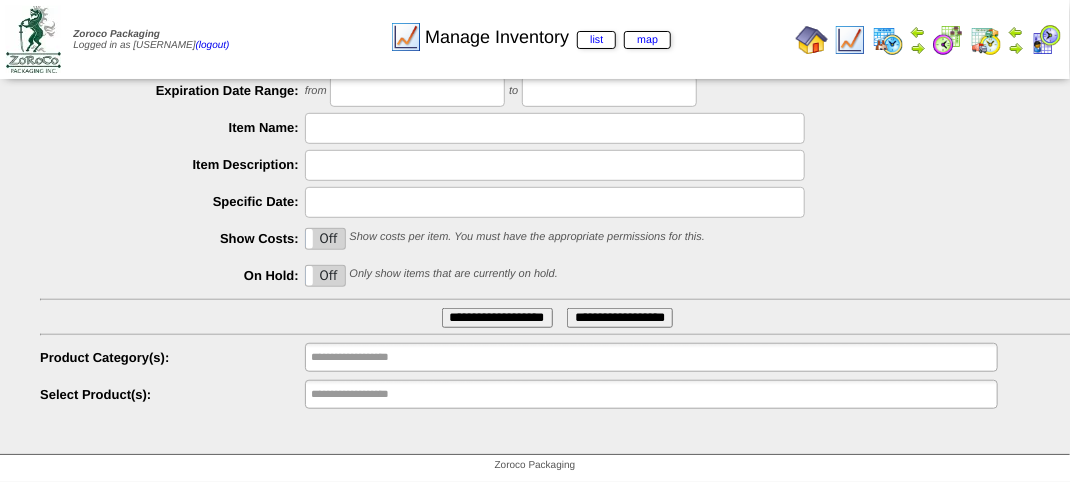 scroll, scrollTop: 0, scrollLeft: 0, axis: both 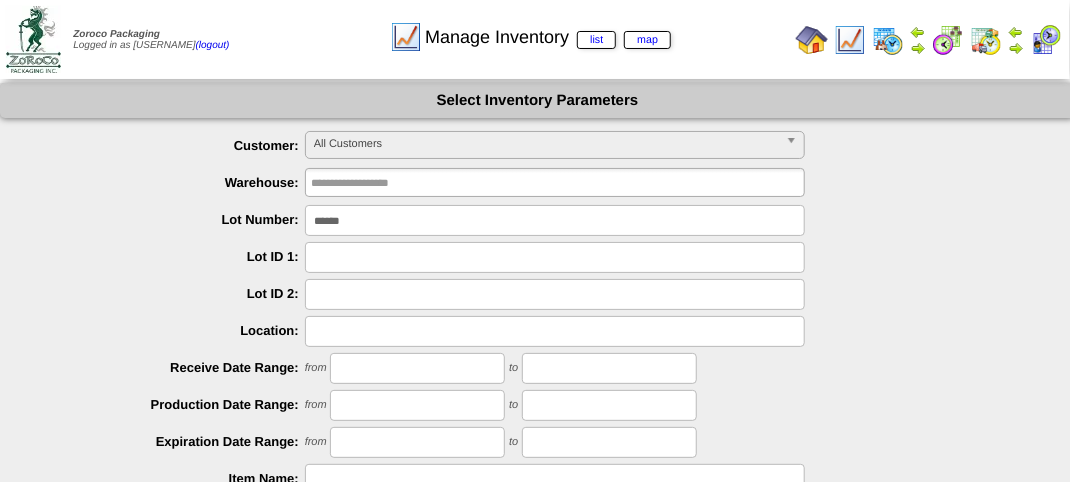 type on "******" 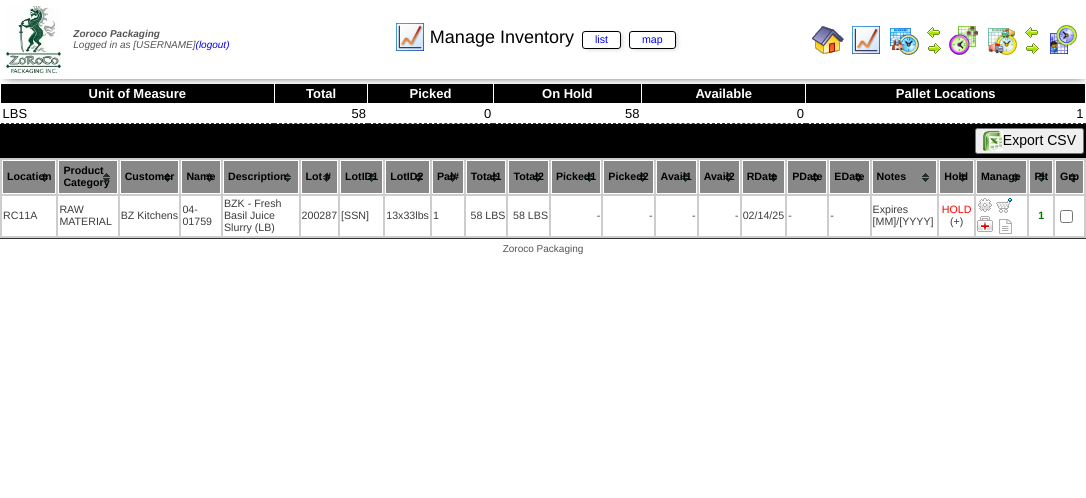 scroll, scrollTop: 0, scrollLeft: 0, axis: both 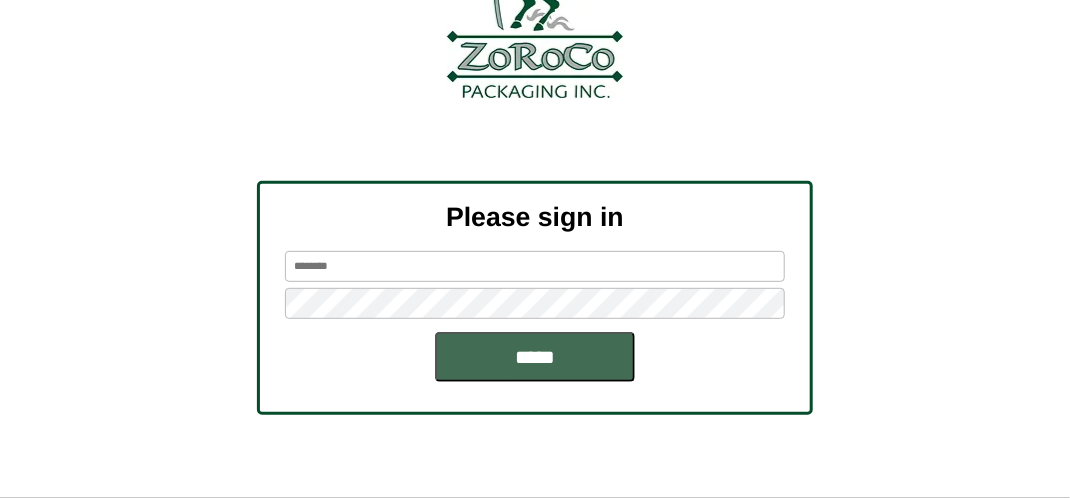 type on "*******" 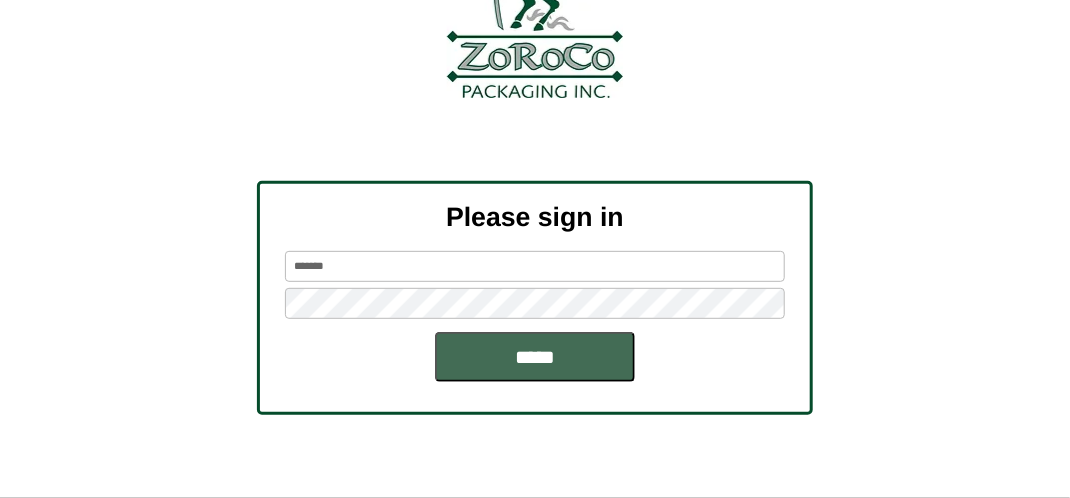 click on "*****" at bounding box center (535, 357) 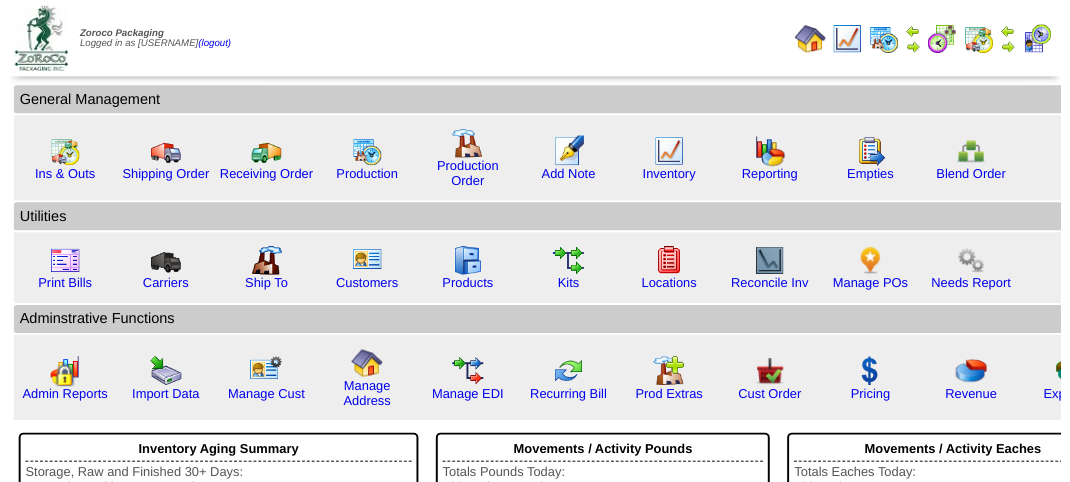 scroll, scrollTop: 0, scrollLeft: 0, axis: both 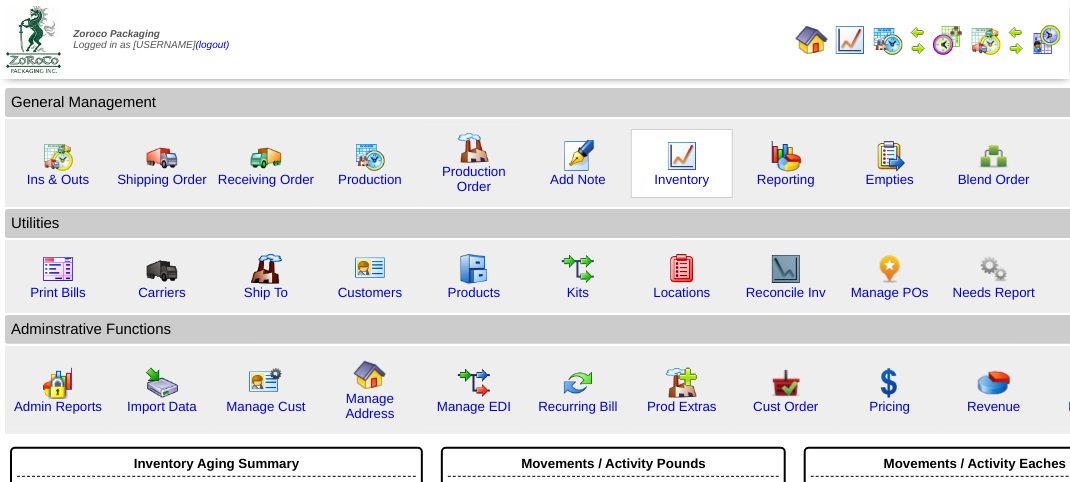 click at bounding box center [682, 156] 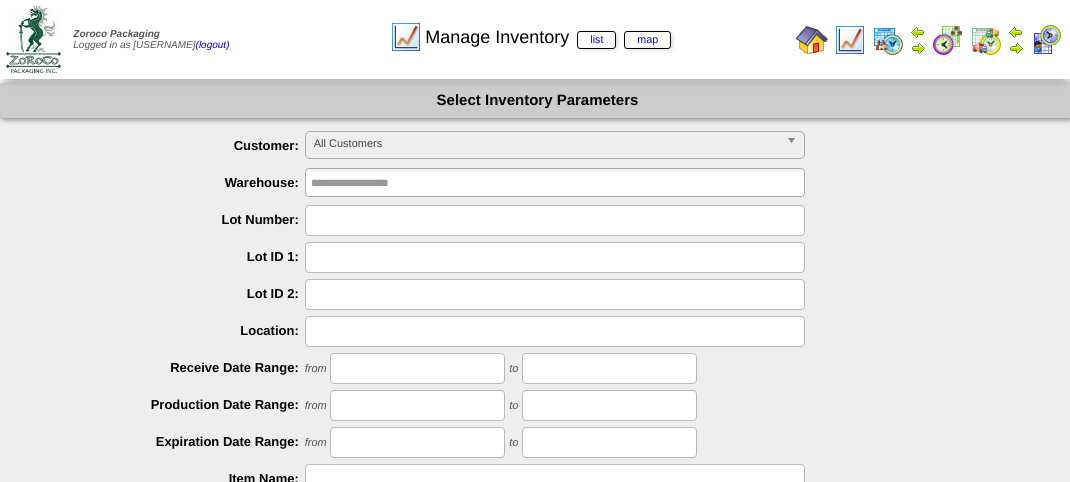 scroll, scrollTop: 0, scrollLeft: 0, axis: both 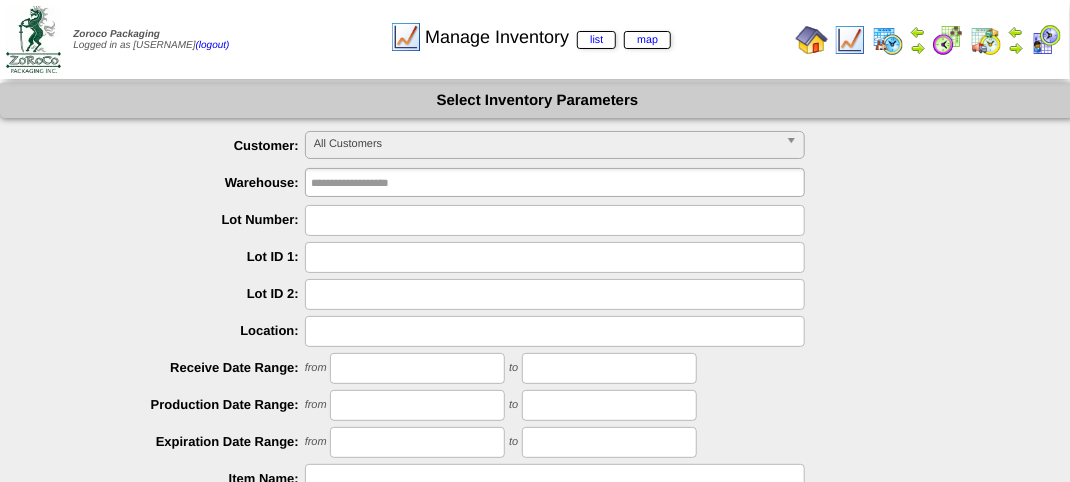 click at bounding box center (555, 220) 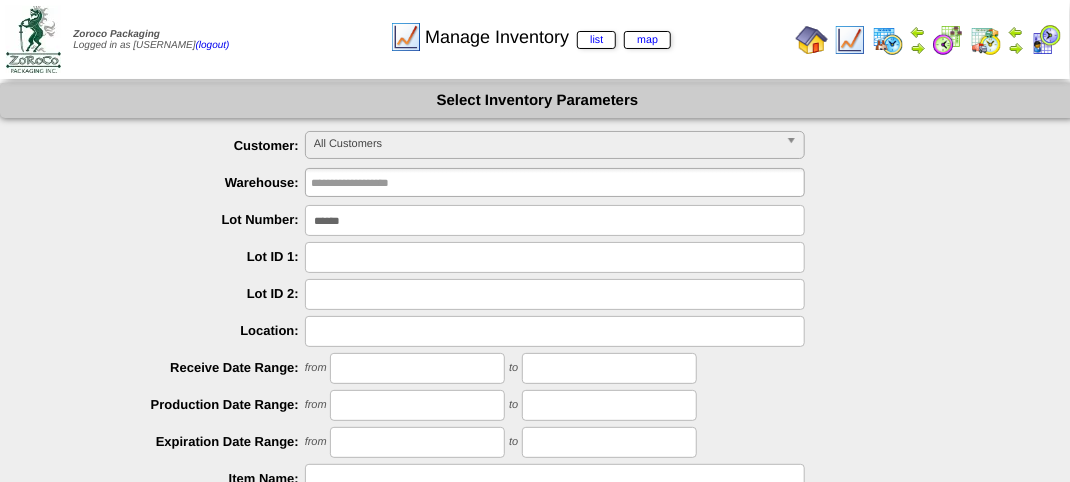 type on "******" 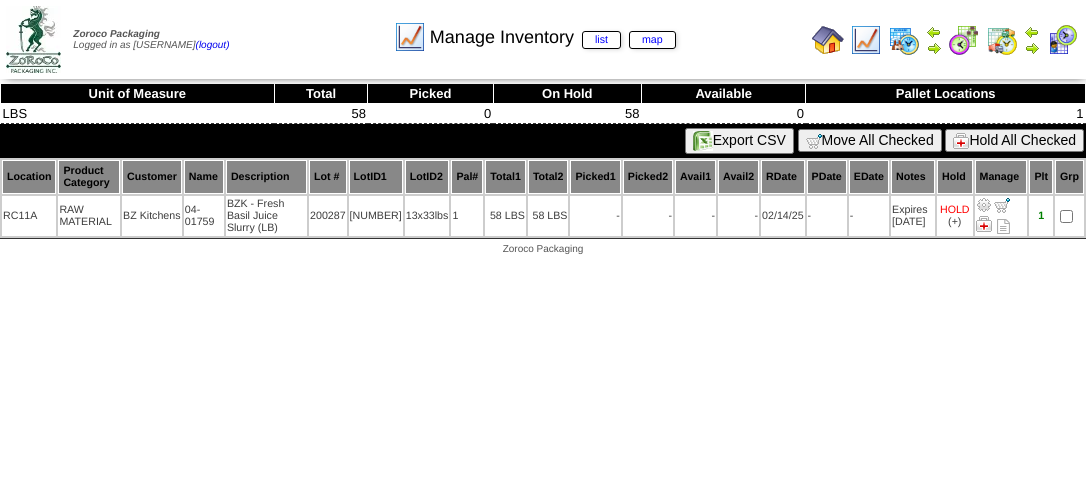 scroll, scrollTop: 0, scrollLeft: 0, axis: both 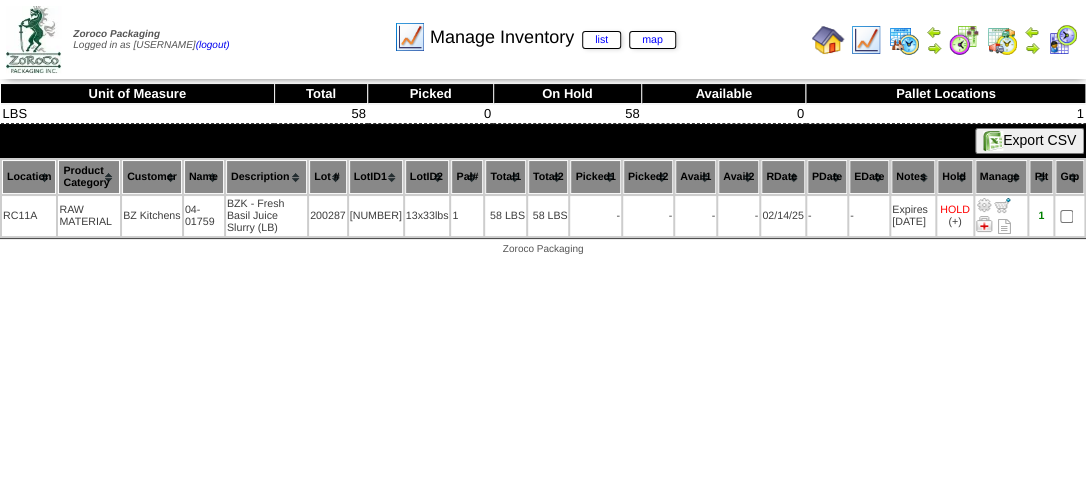 click on "Zoroco Packaging
Logged in as [USERNAME]                                 (logout)
Print All" at bounding box center [543, 133] 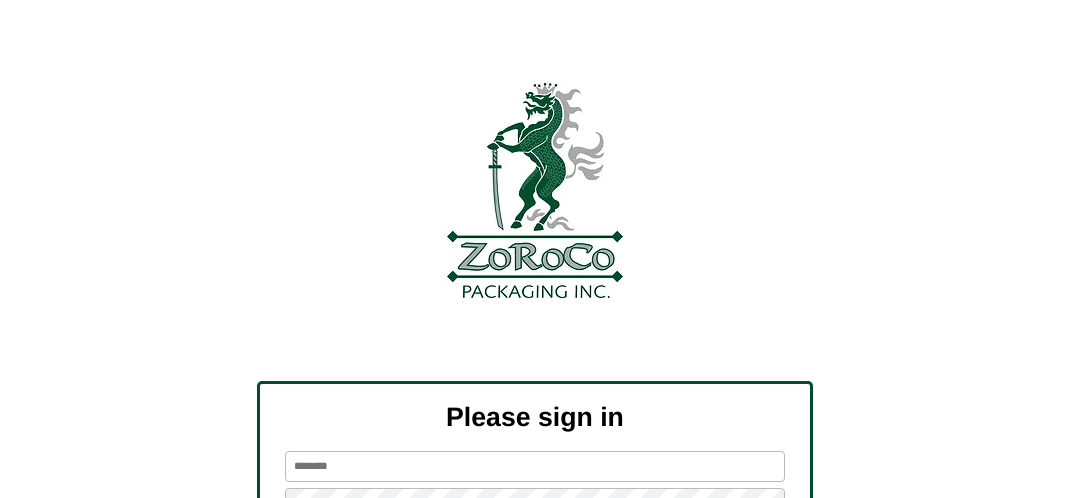 scroll, scrollTop: 0, scrollLeft: 0, axis: both 